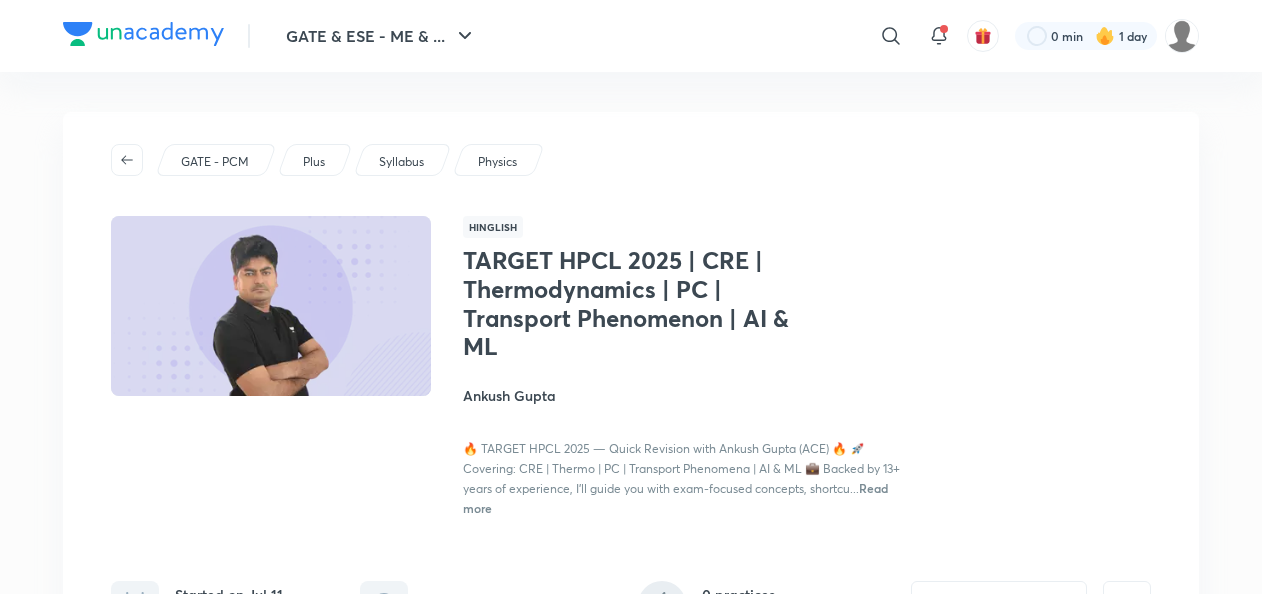 scroll, scrollTop: 6, scrollLeft: 0, axis: vertical 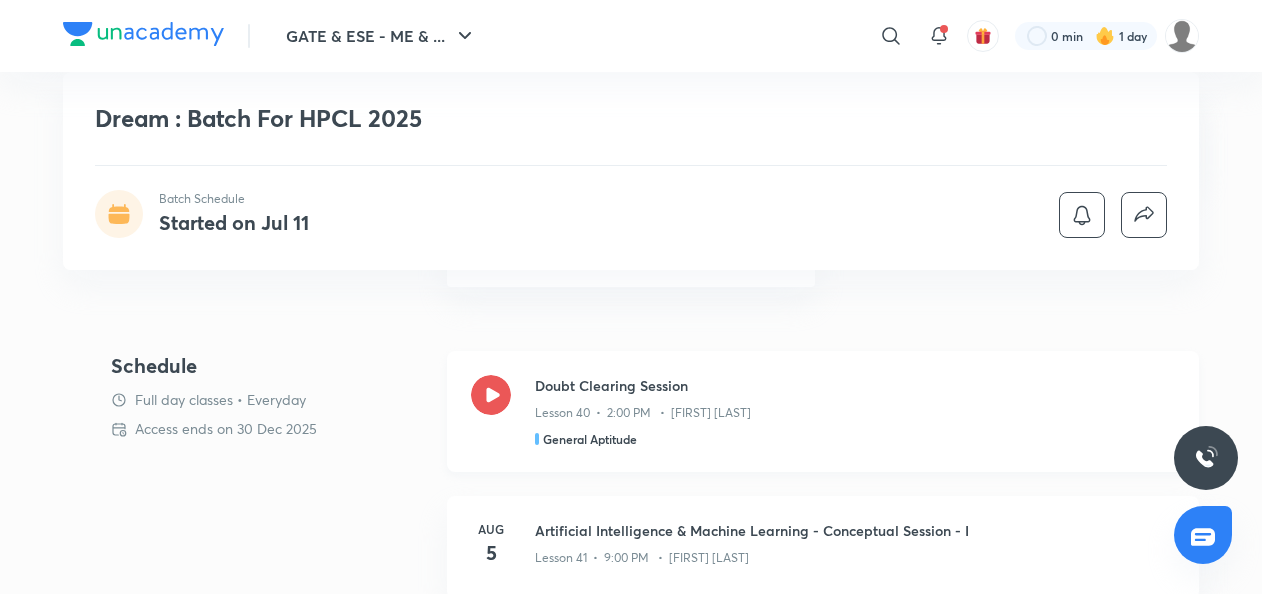 click on "Lesson 40  •  2:00 PM   •  [FIRST] [LAST]" at bounding box center [855, 409] 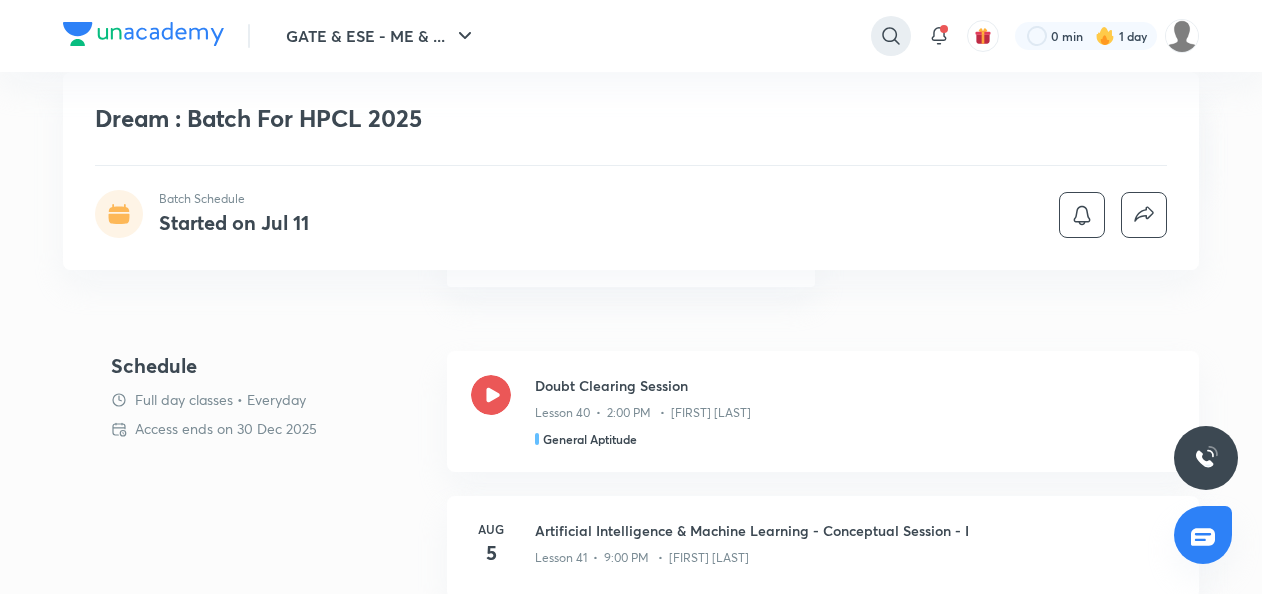 click at bounding box center (891, 36) 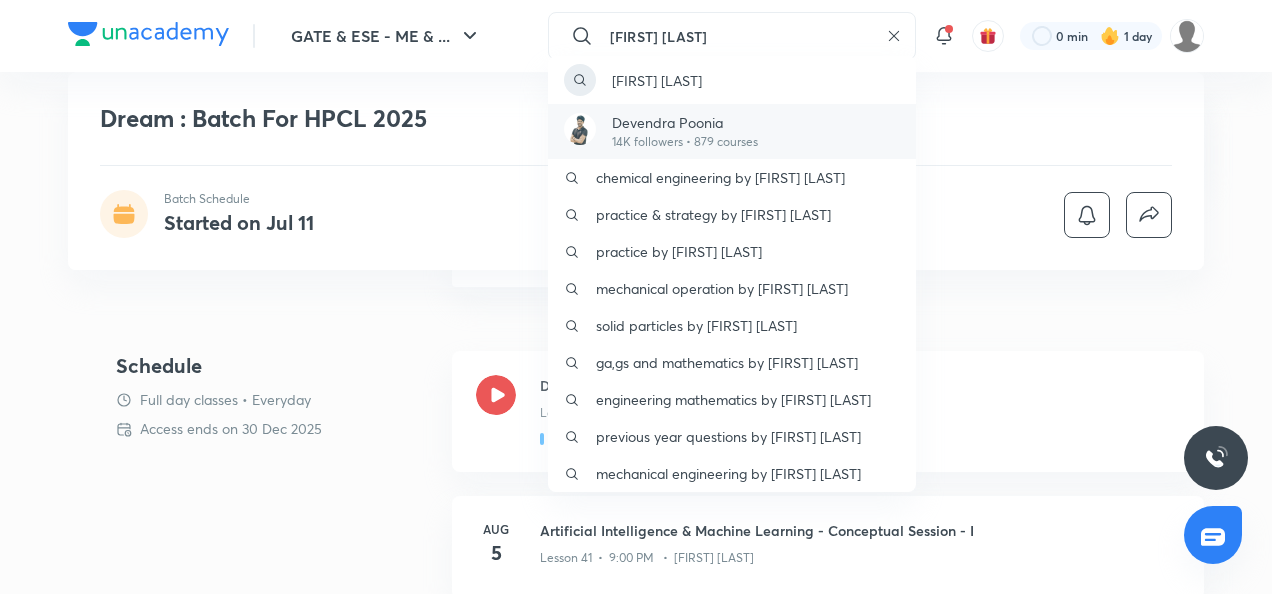 type on "[FIRST] [LAST]" 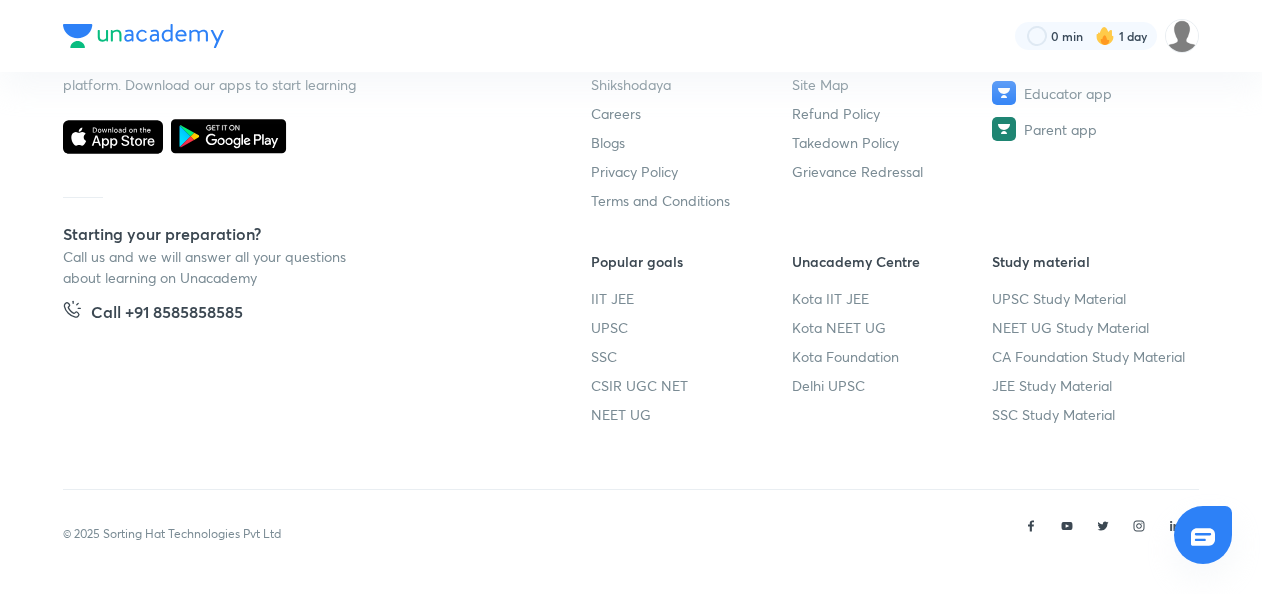 scroll, scrollTop: 0, scrollLeft: 0, axis: both 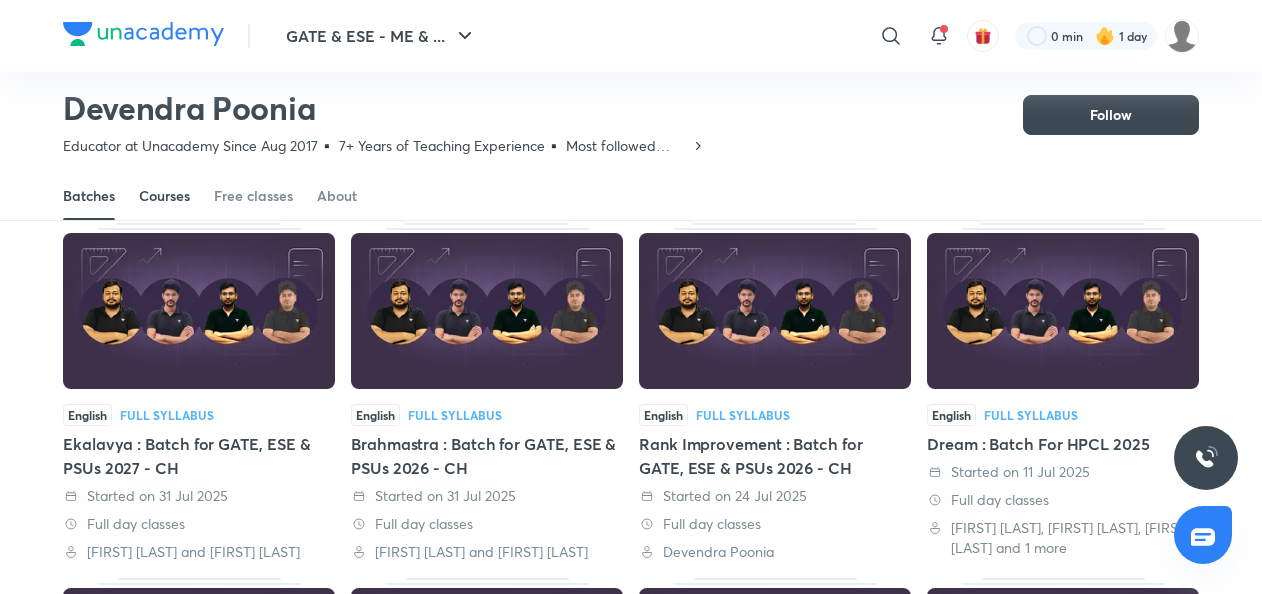 click on "Courses" at bounding box center [164, 196] 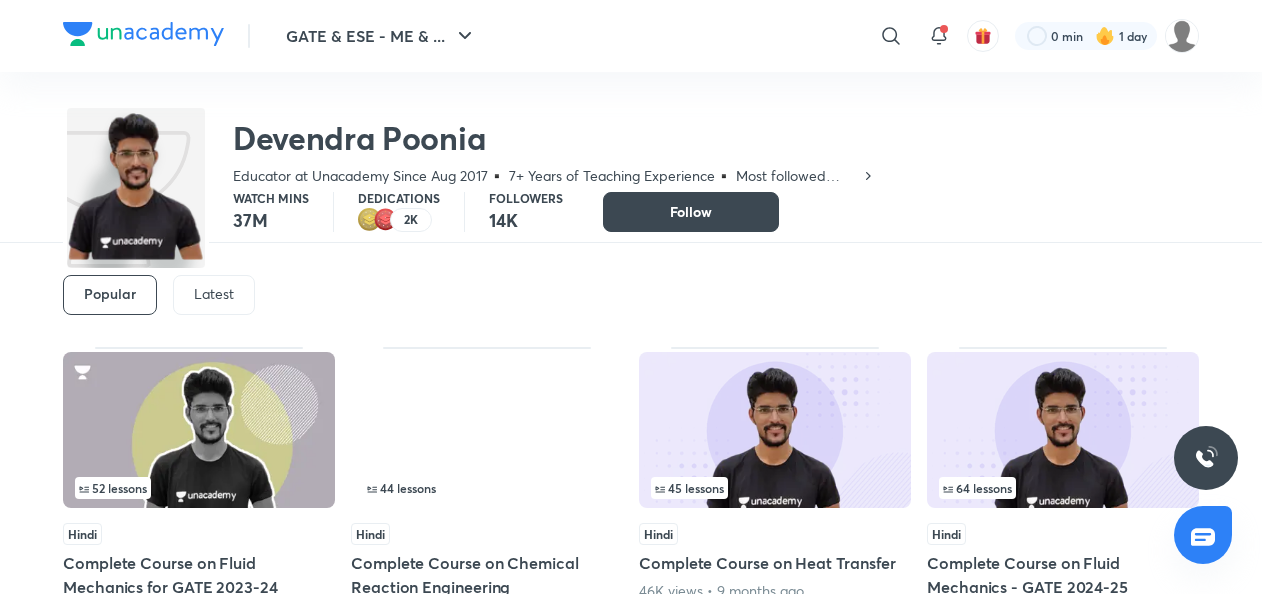 scroll, scrollTop: 0, scrollLeft: 0, axis: both 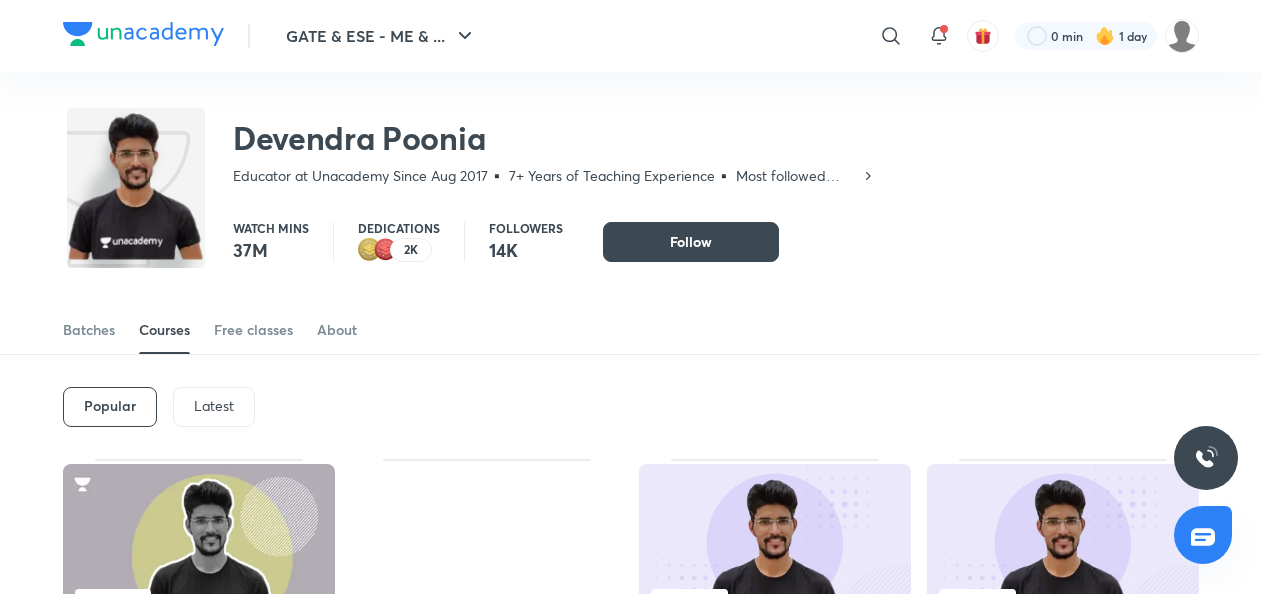 click on "Latest" at bounding box center (214, 407) 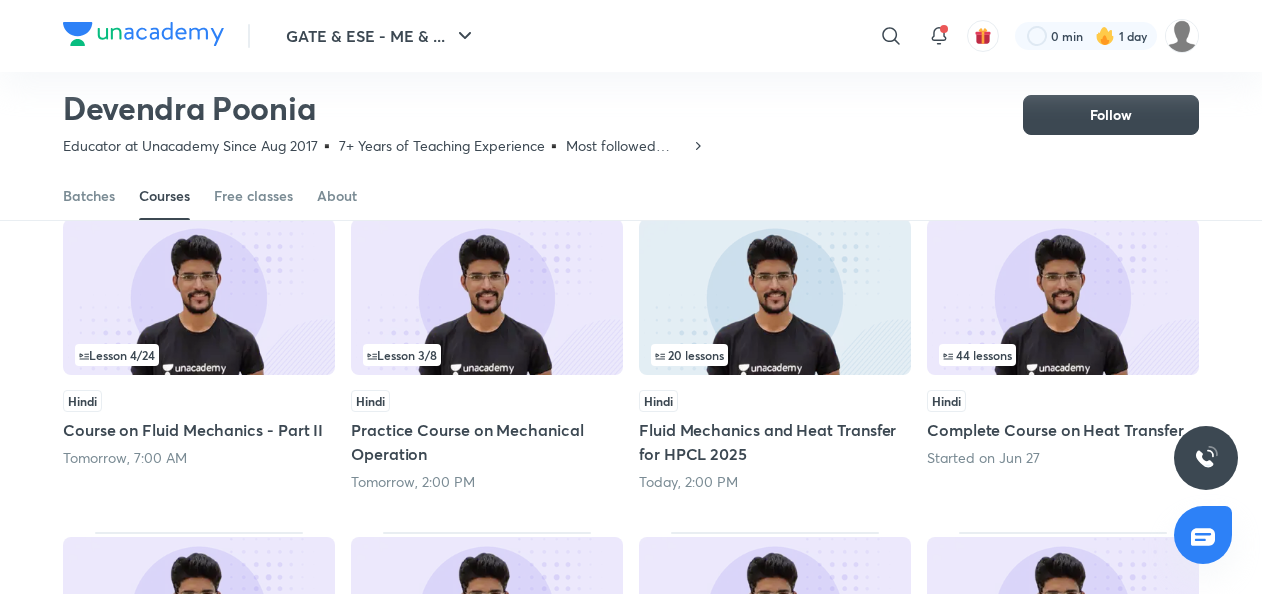 scroll, scrollTop: 181, scrollLeft: 0, axis: vertical 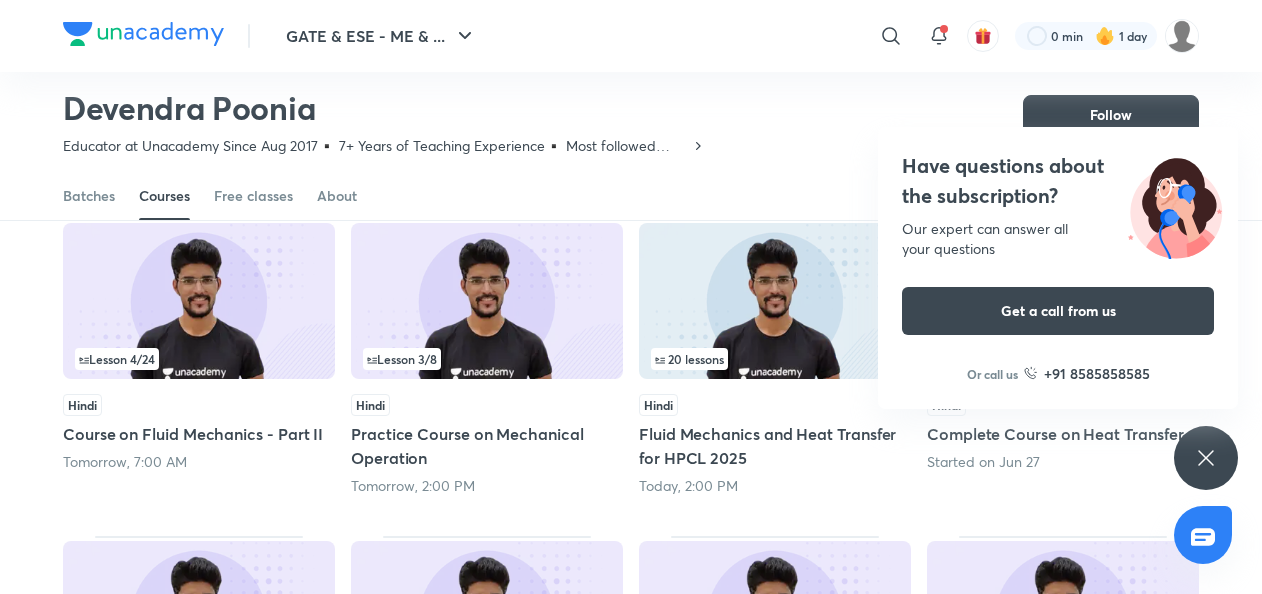 click at bounding box center (199, 301) 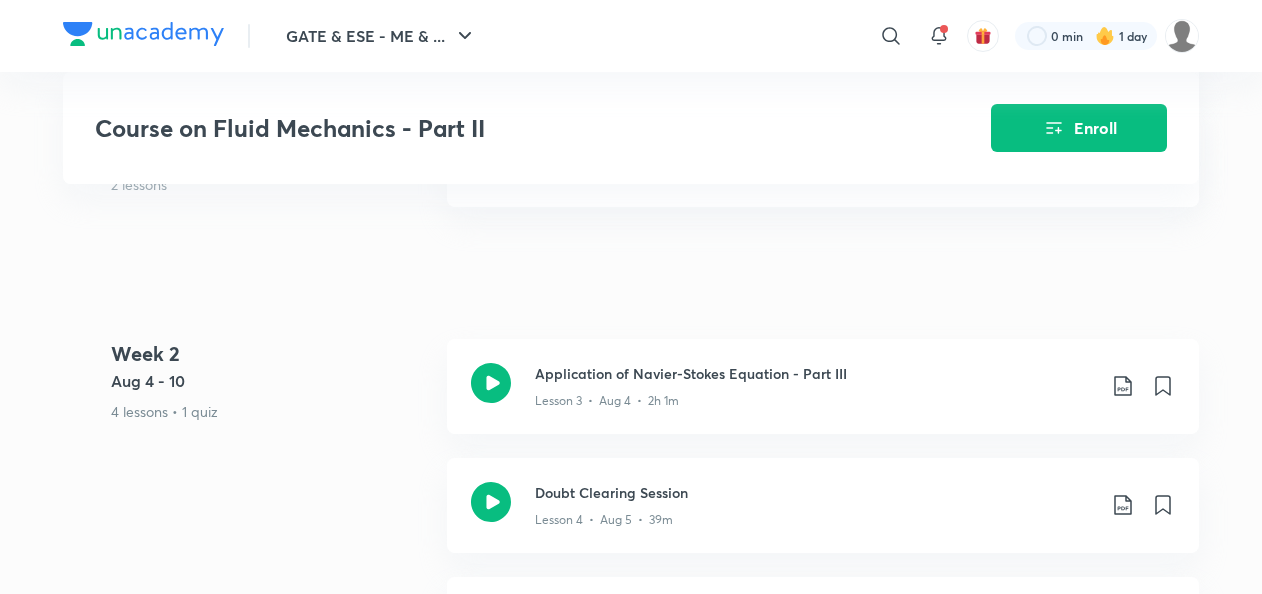 scroll, scrollTop: 1293, scrollLeft: 0, axis: vertical 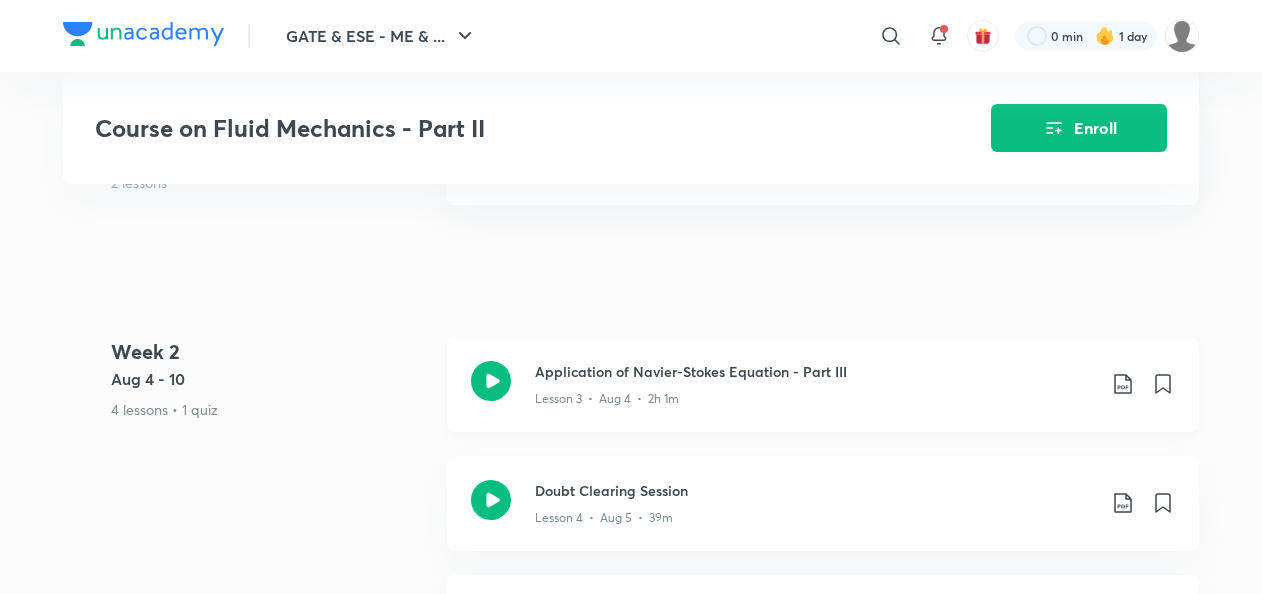 click on "Lesson 3  •  Aug 4  •  2h 1m" at bounding box center (815, -186) 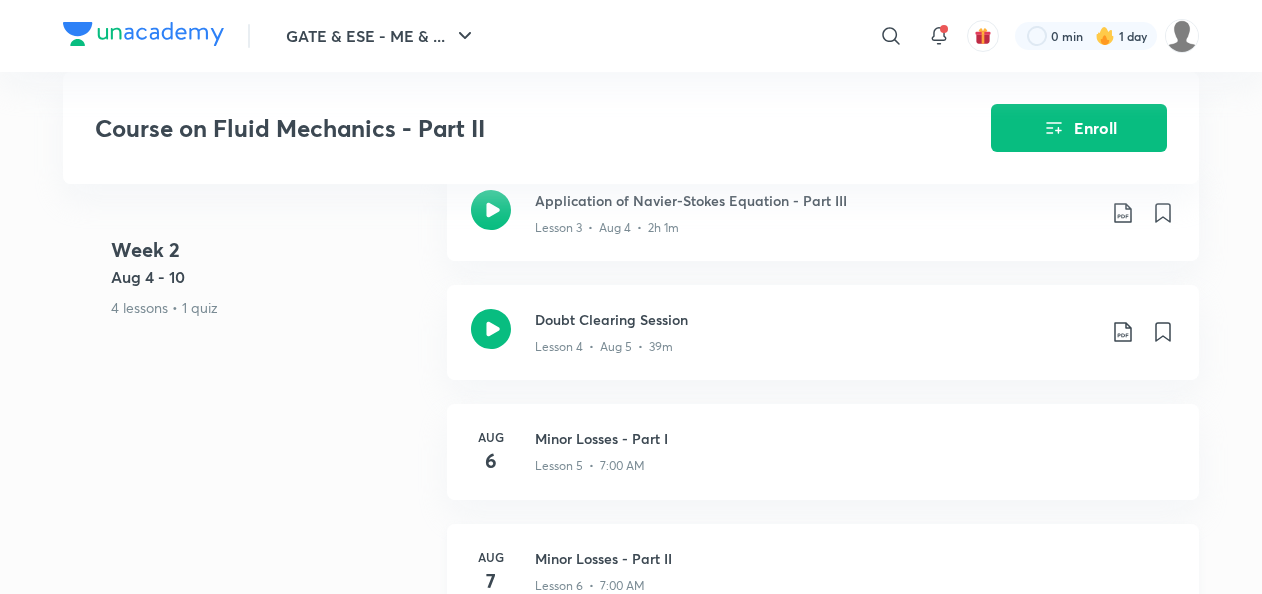 scroll, scrollTop: 1430, scrollLeft: 0, axis: vertical 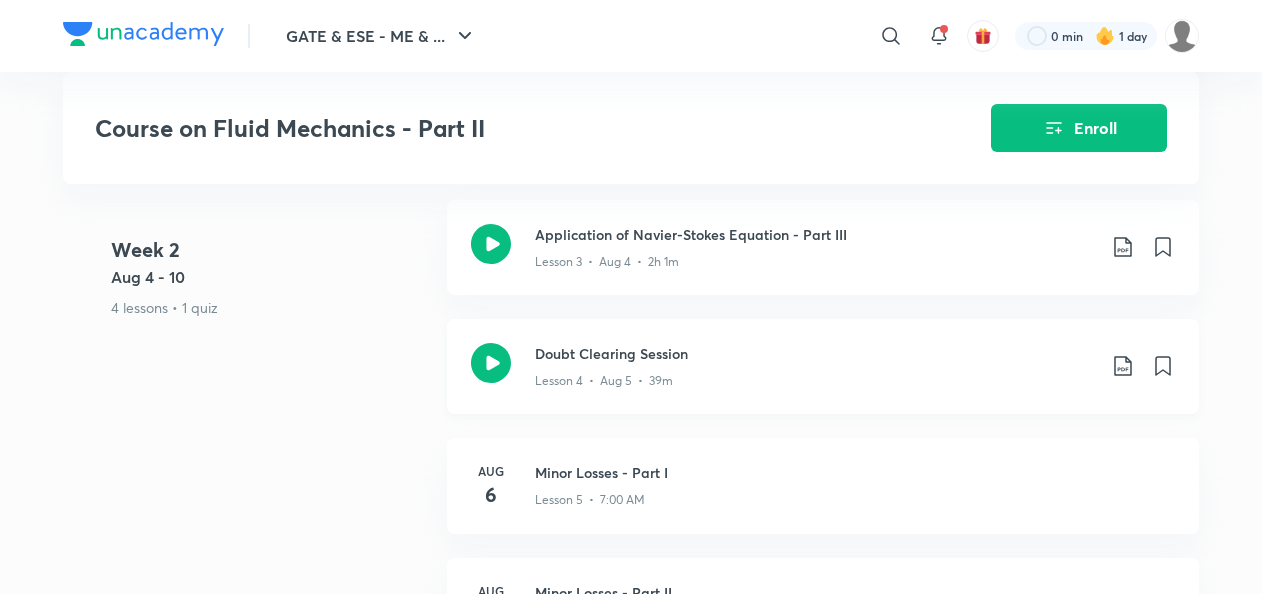 click on "Doubt Clearing Session" at bounding box center (815, 353) 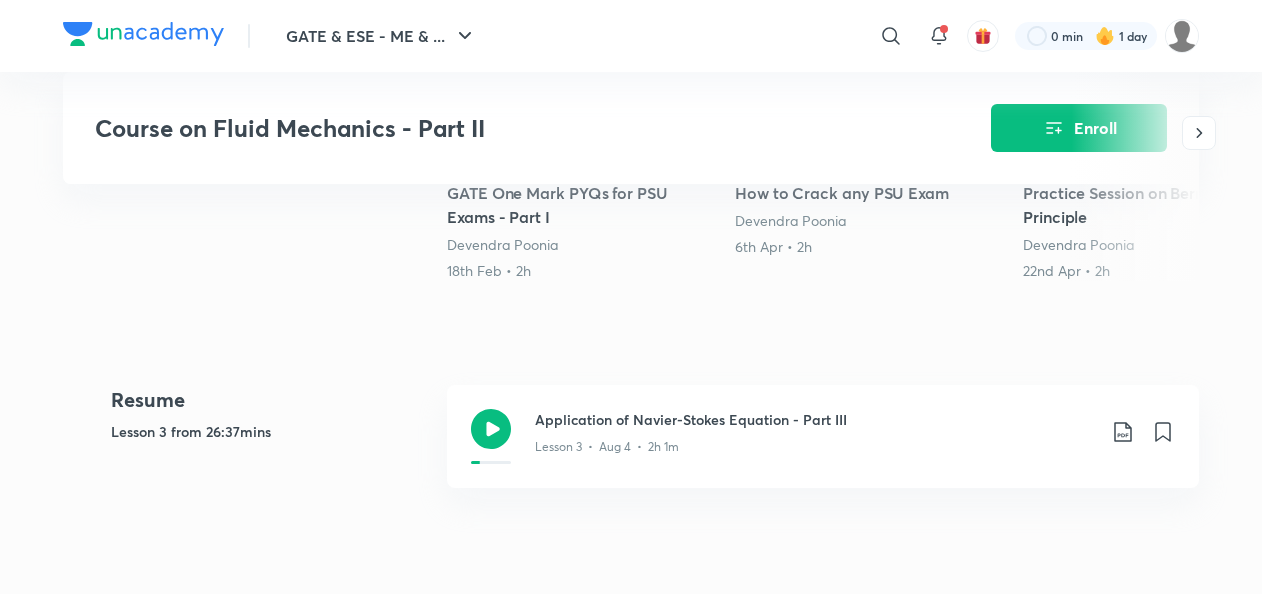 scroll, scrollTop: 662, scrollLeft: 0, axis: vertical 